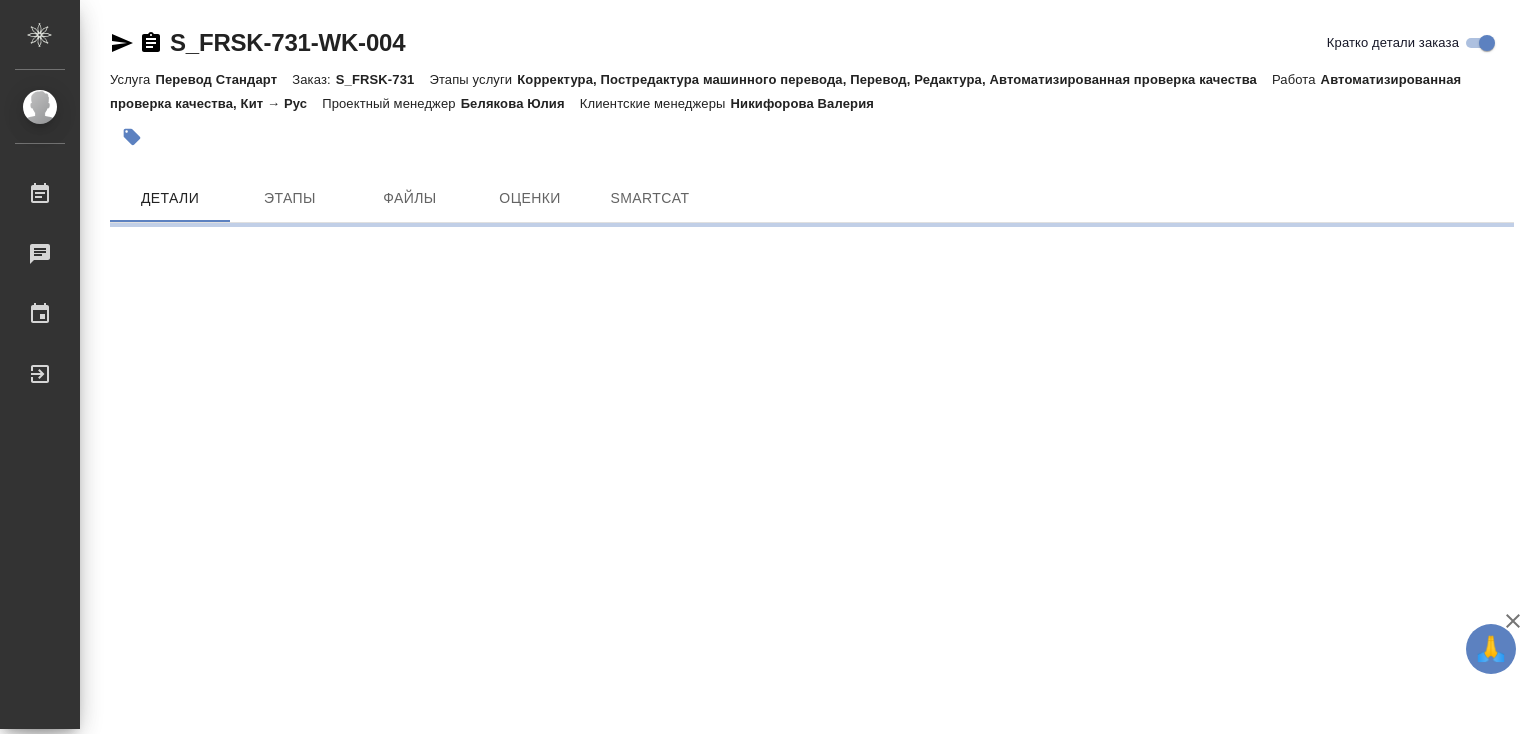 scroll, scrollTop: 0, scrollLeft: 0, axis: both 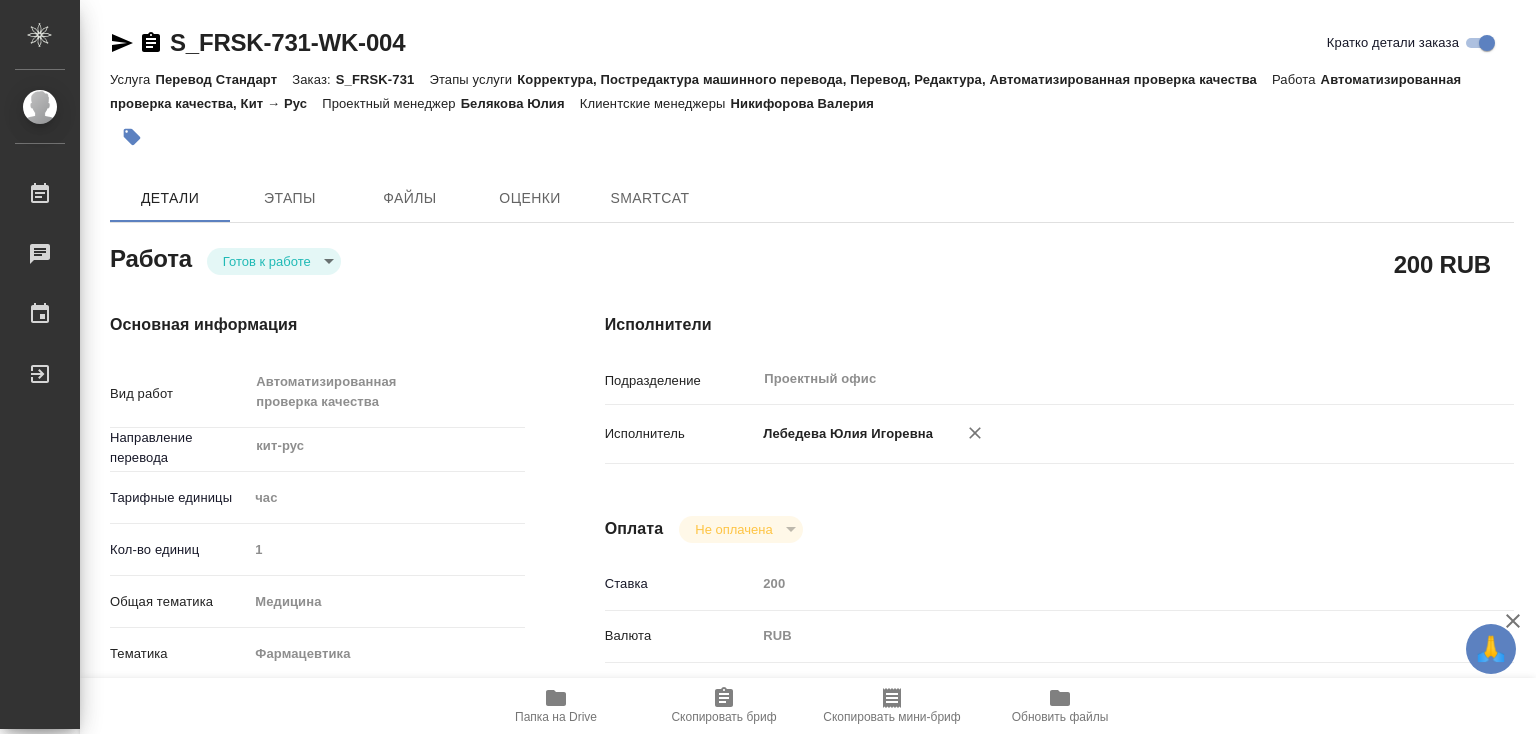 type on "x" 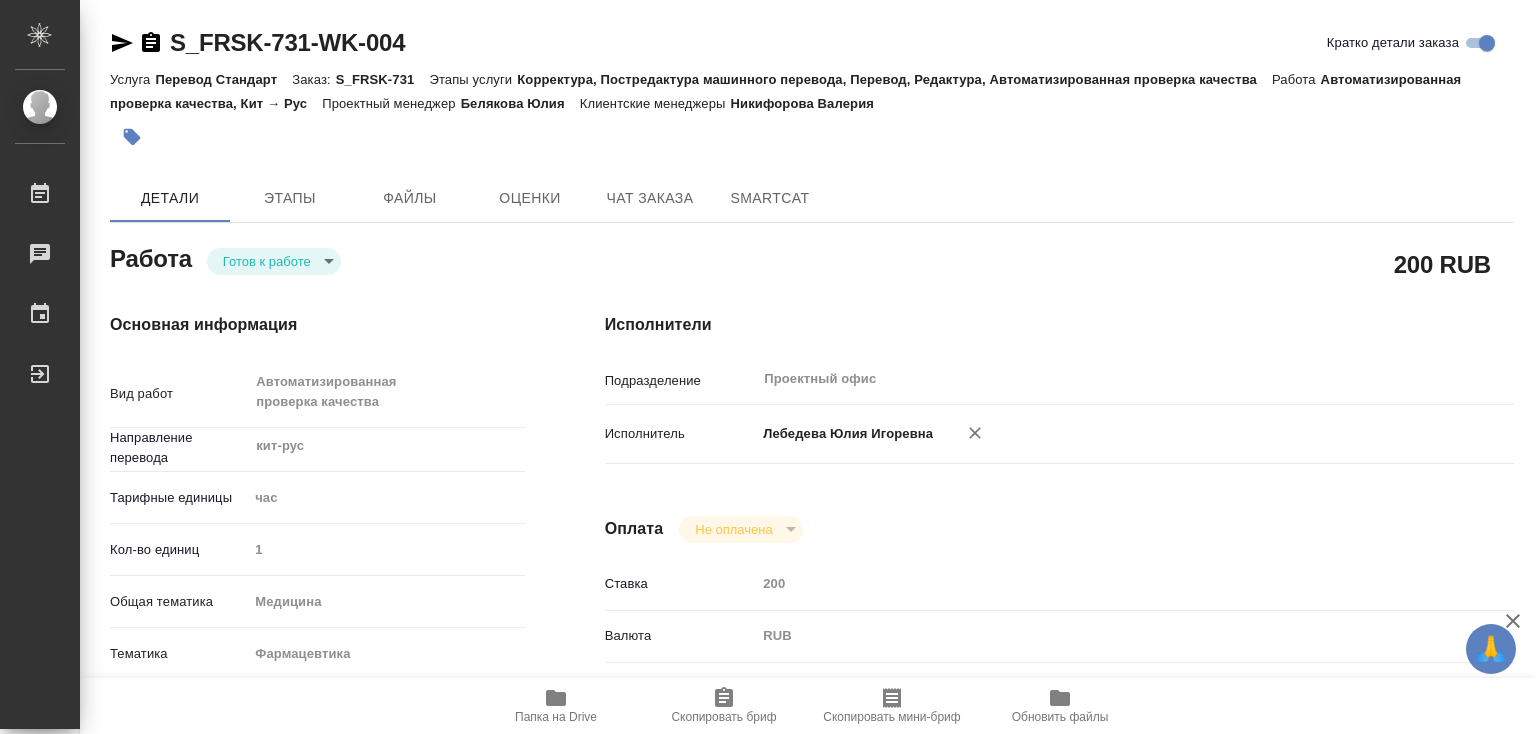 type on "x" 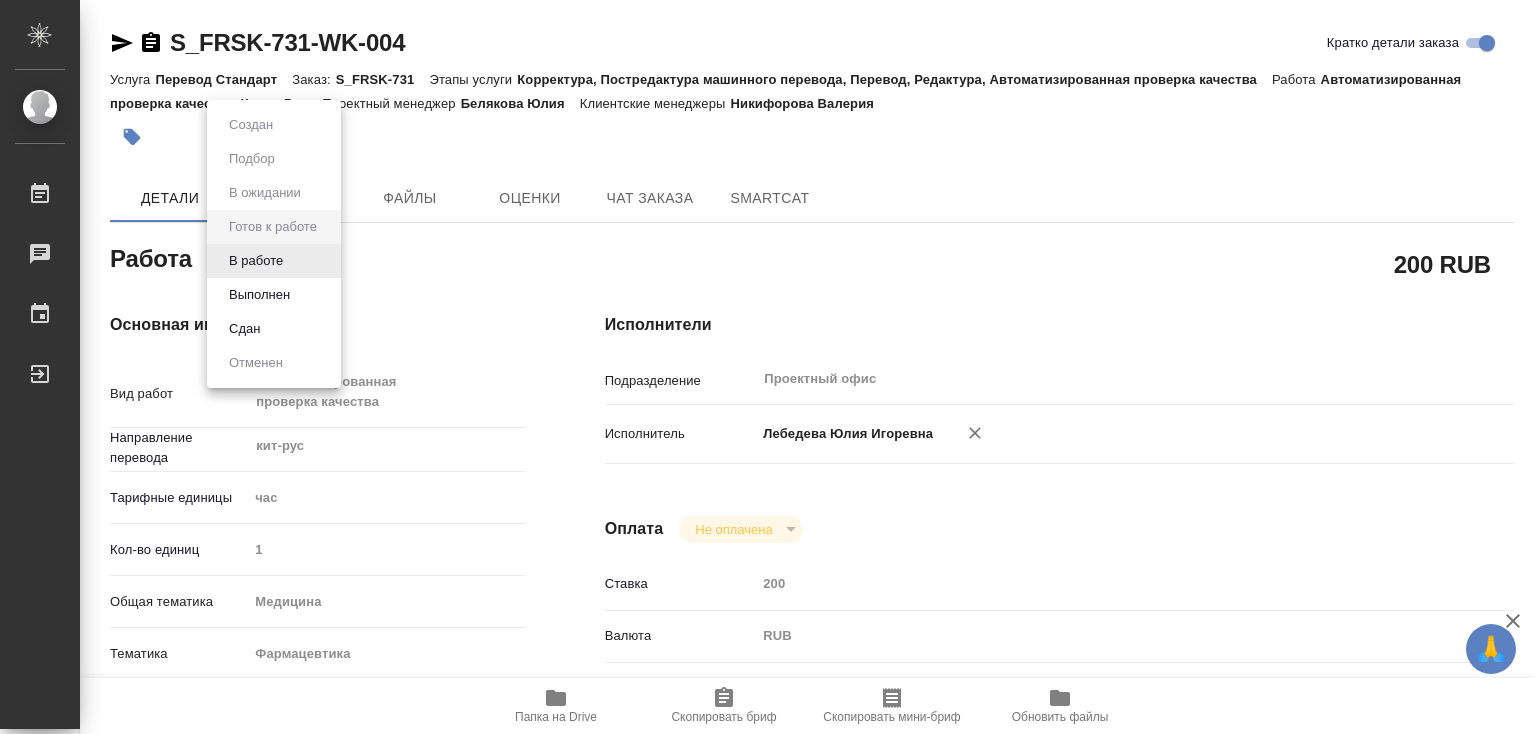 type on "x" 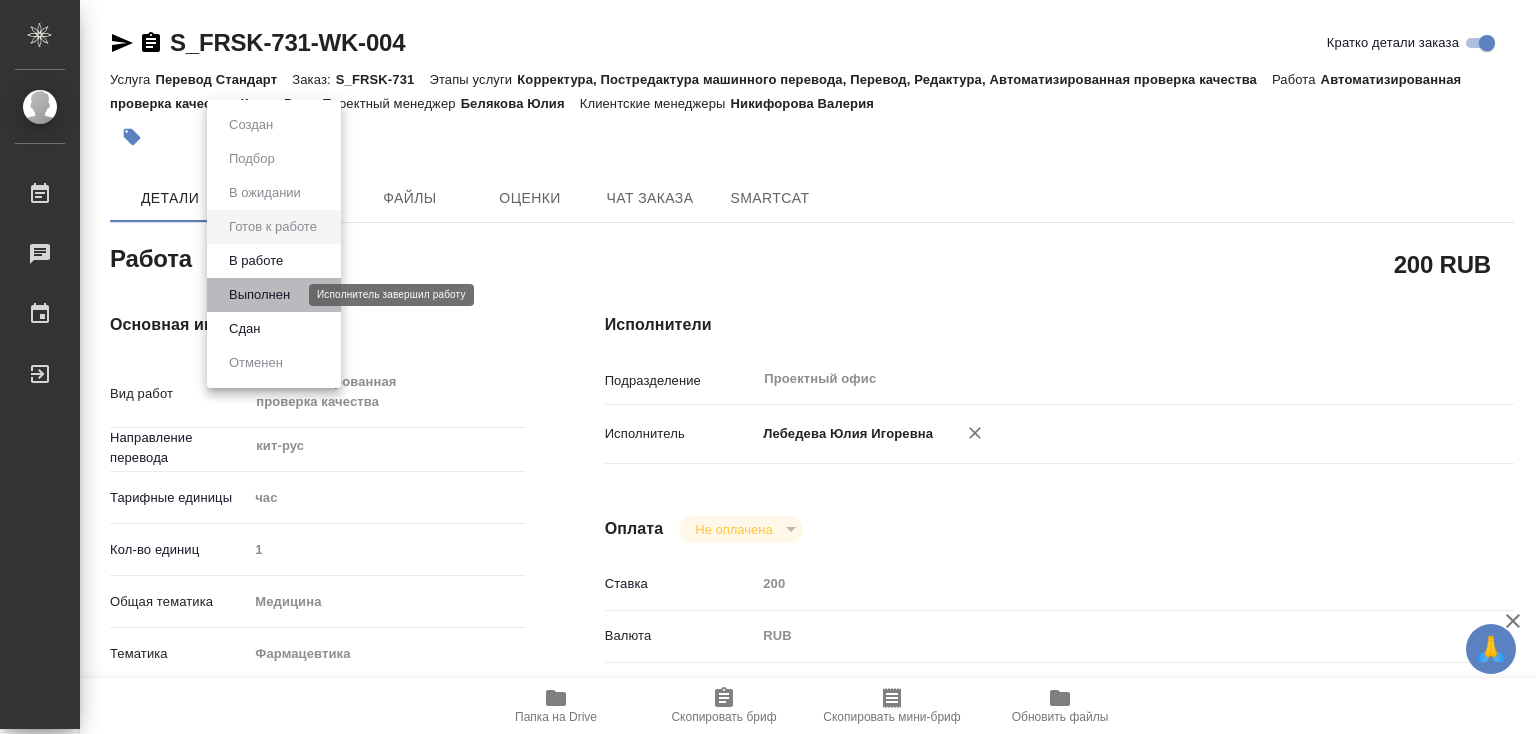 click on "Выполнен" at bounding box center [259, 295] 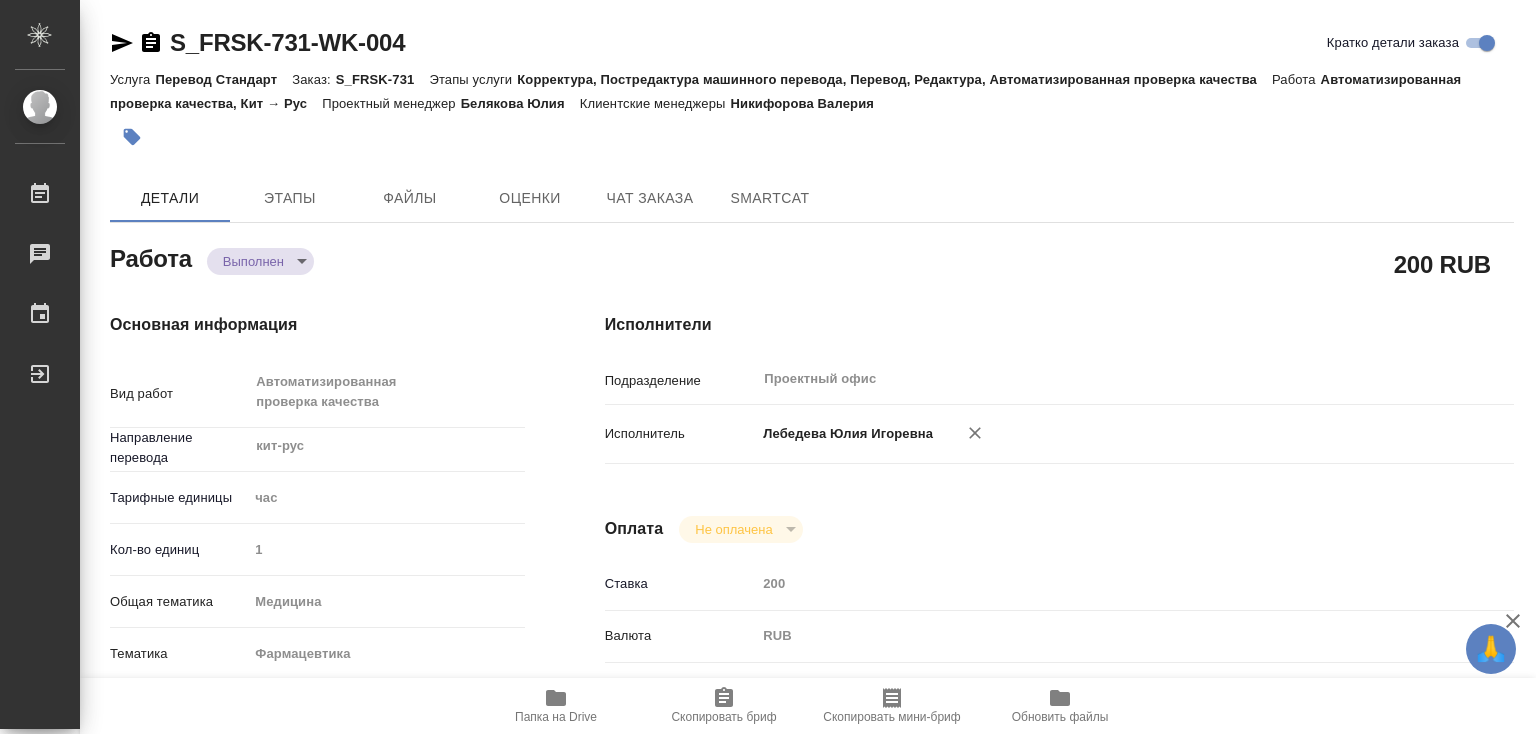 type on "x" 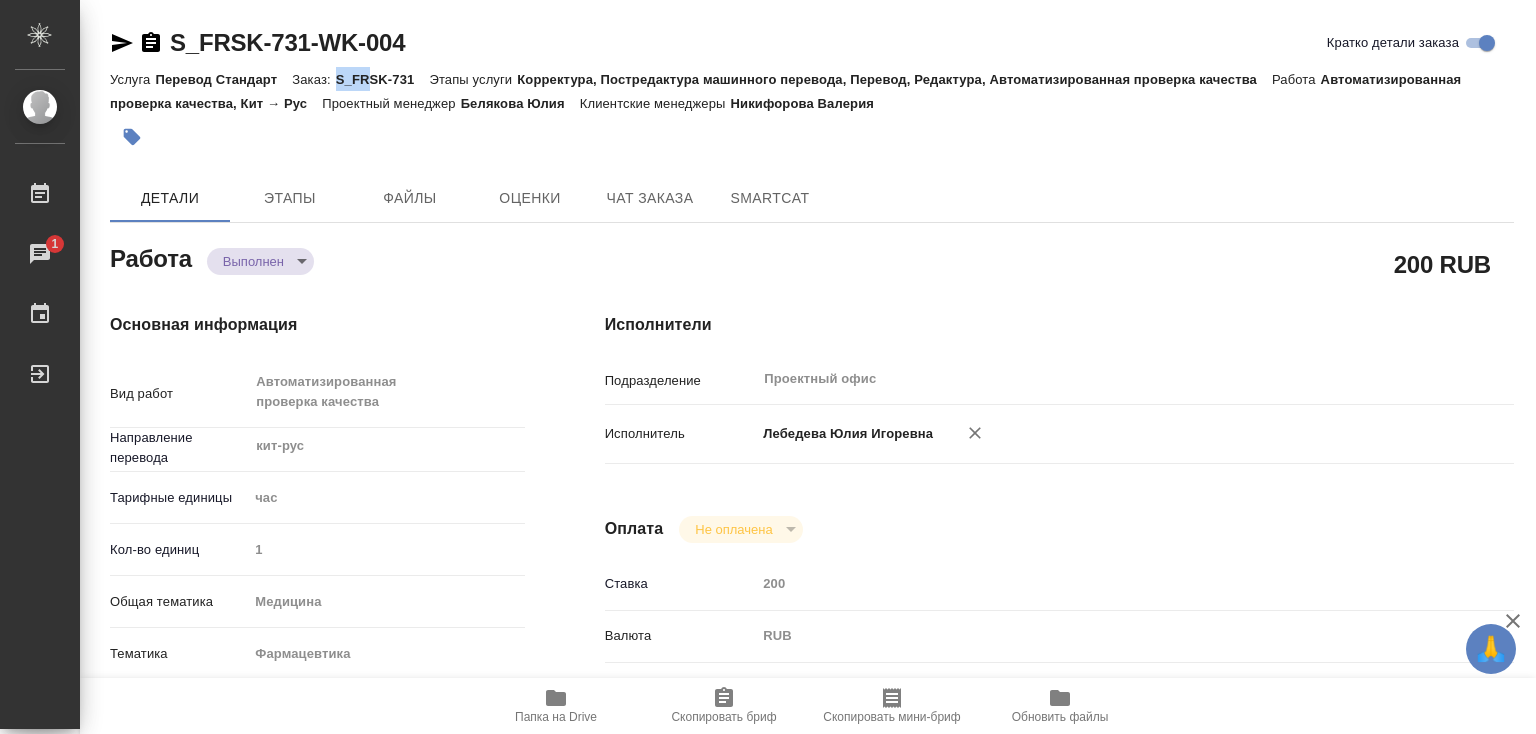 type on "x" 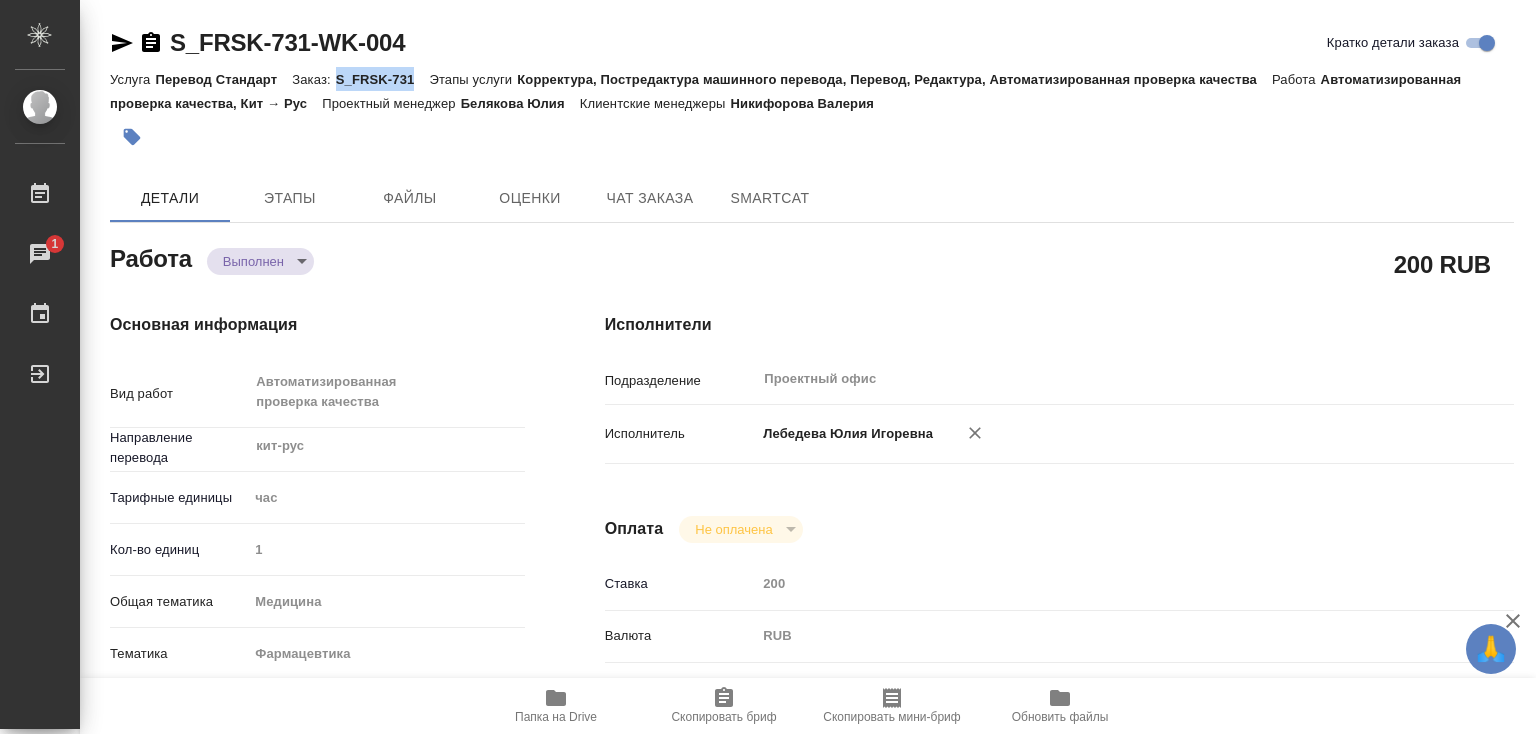 drag, startPoint x: 340, startPoint y: 76, endPoint x: 422, endPoint y: 76, distance: 82 